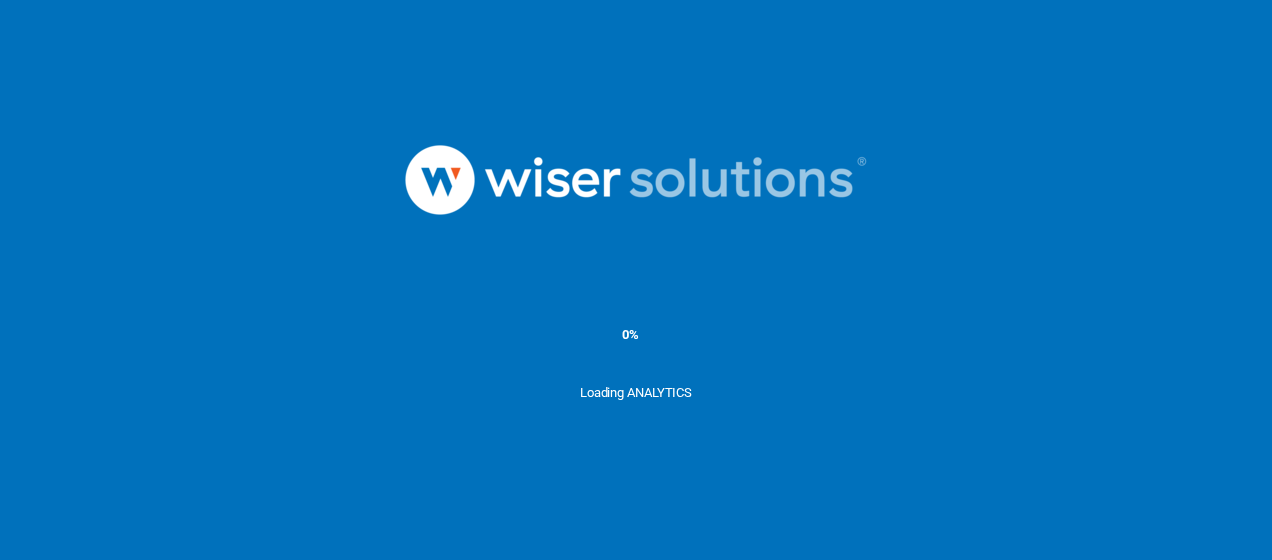 scroll, scrollTop: 0, scrollLeft: 0, axis: both 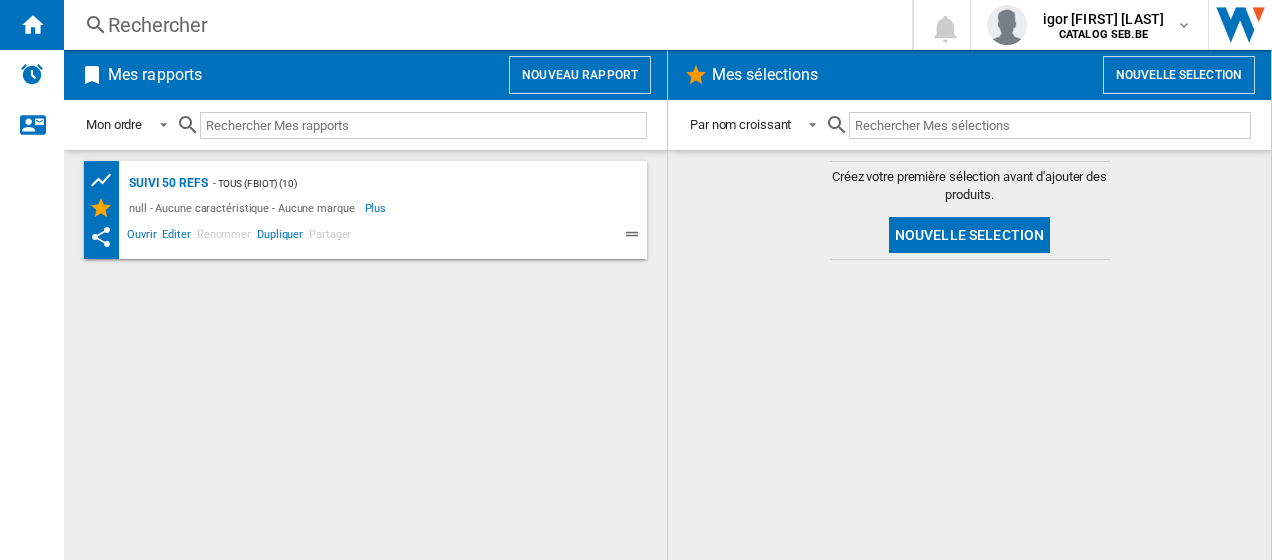 click on "Rechercher" at bounding box center (484, 25) 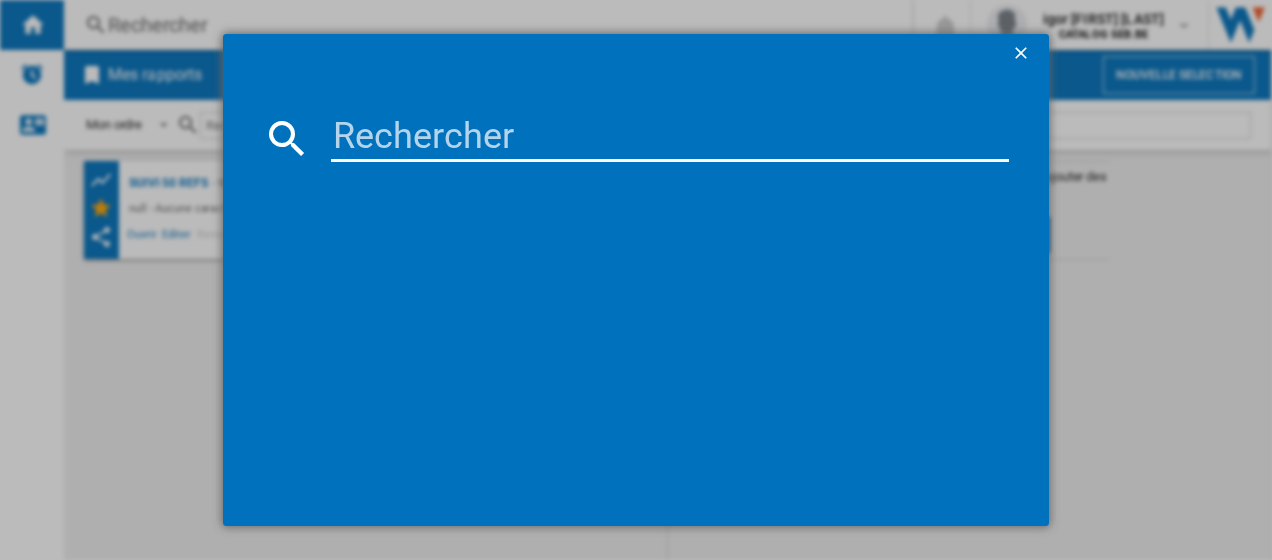 click at bounding box center [670, 138] 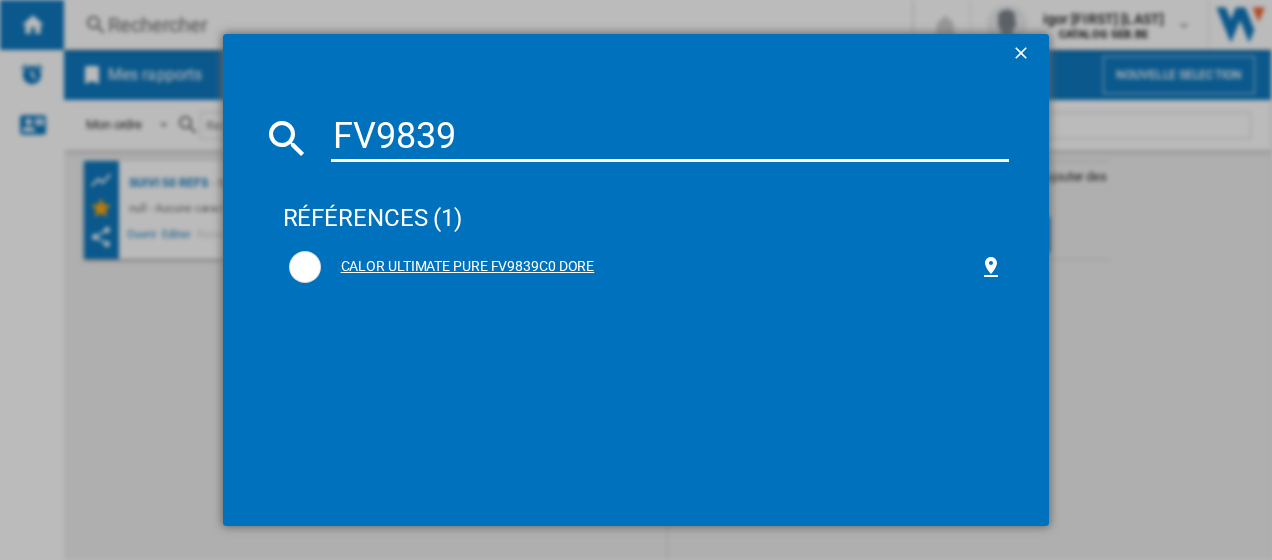 type on "FV9839" 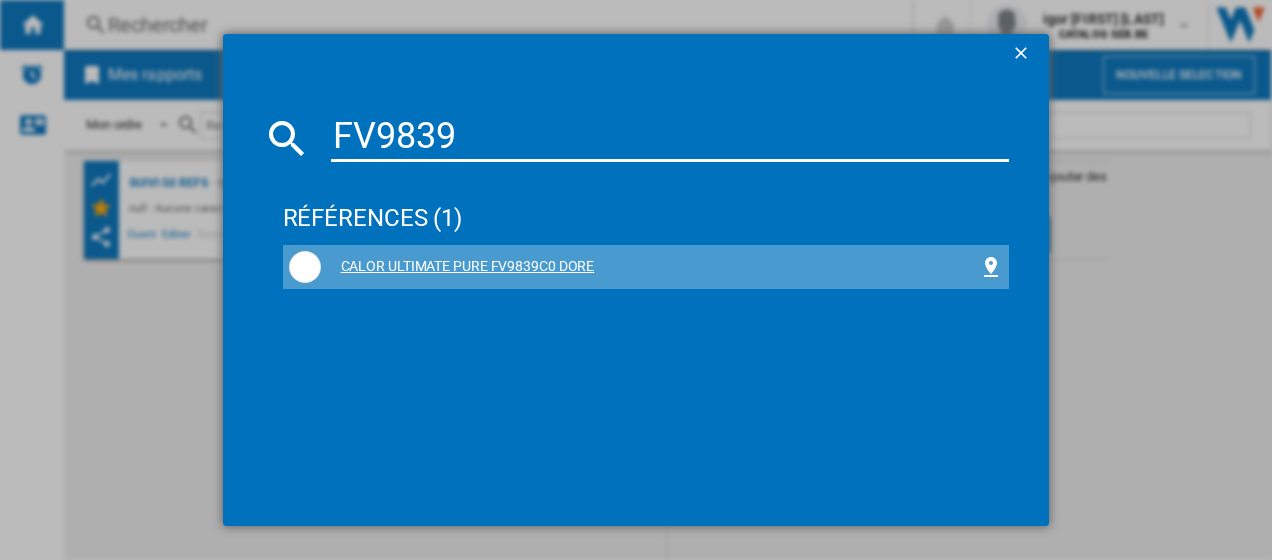 click on "CALOR ULTIMATE PURE FV9839C0 DORE" at bounding box center [646, 267] 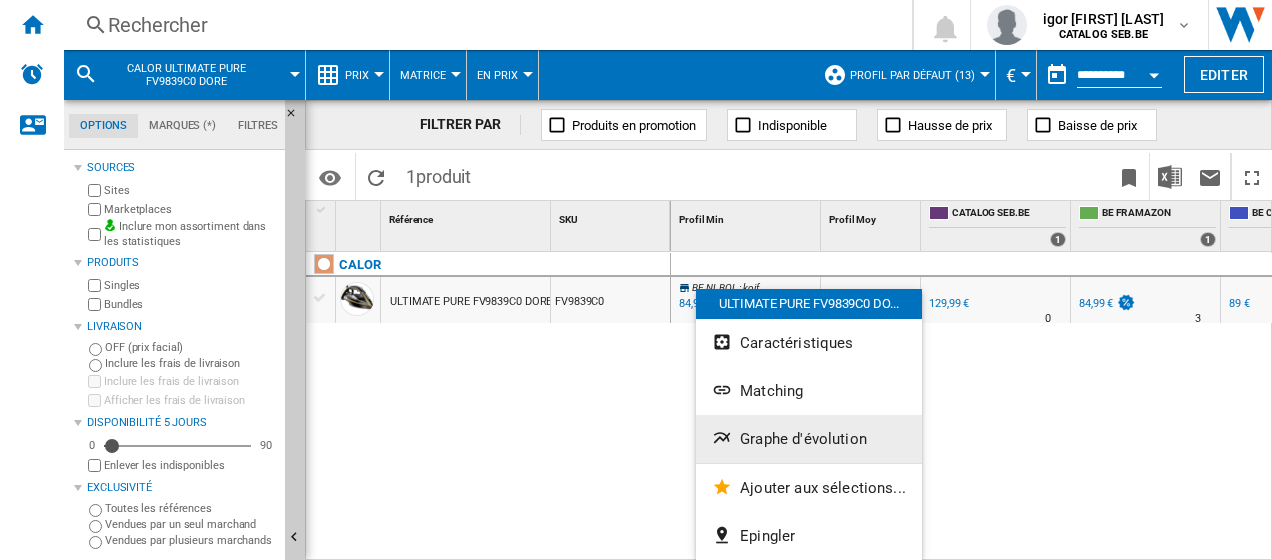 click on "Graphe d'évolution" at bounding box center [803, 439] 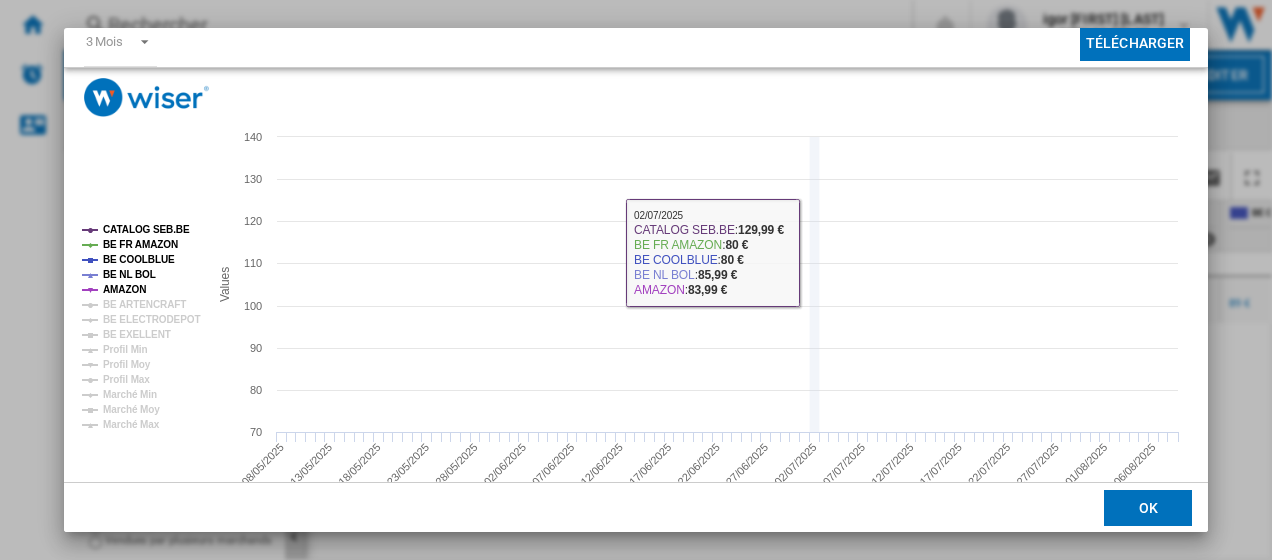 scroll, scrollTop: 119, scrollLeft: 0, axis: vertical 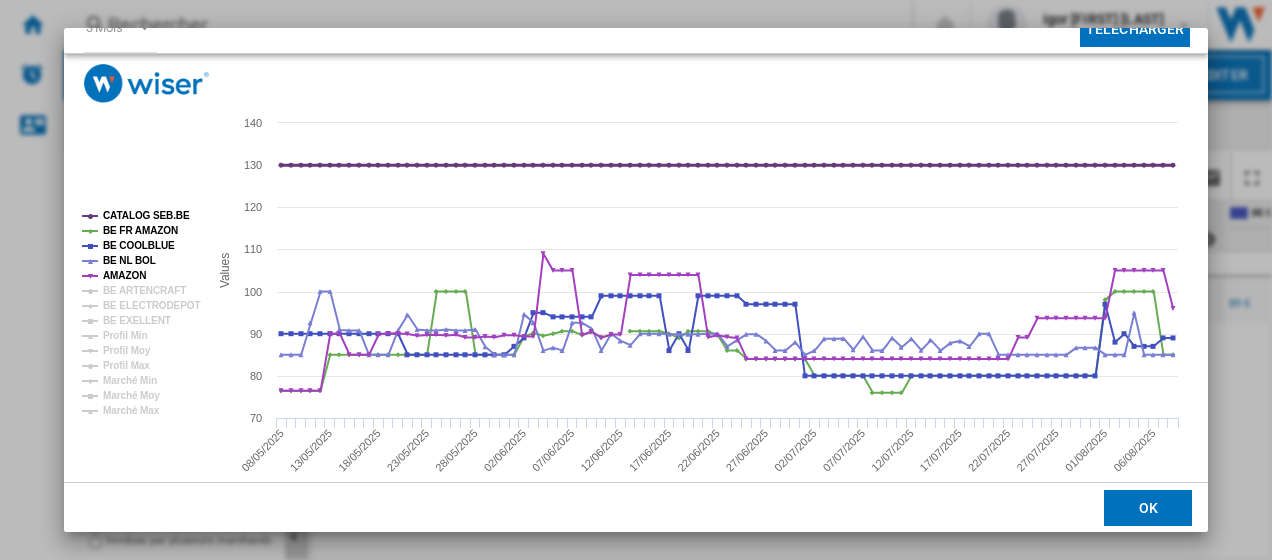 click on "CATALOG SEB.BE" 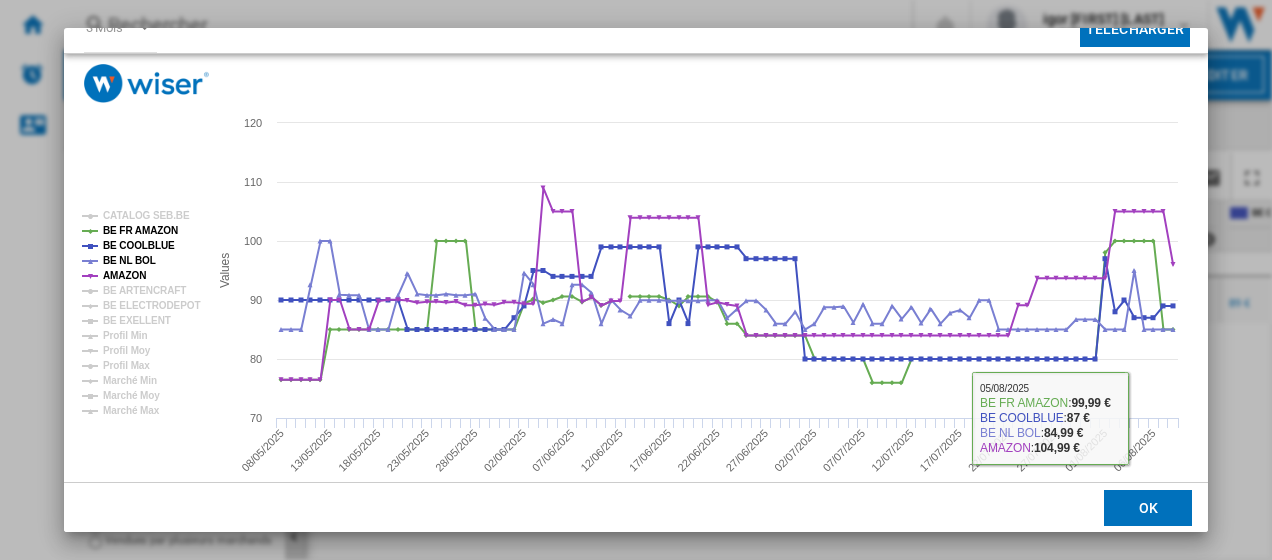click on "OK" 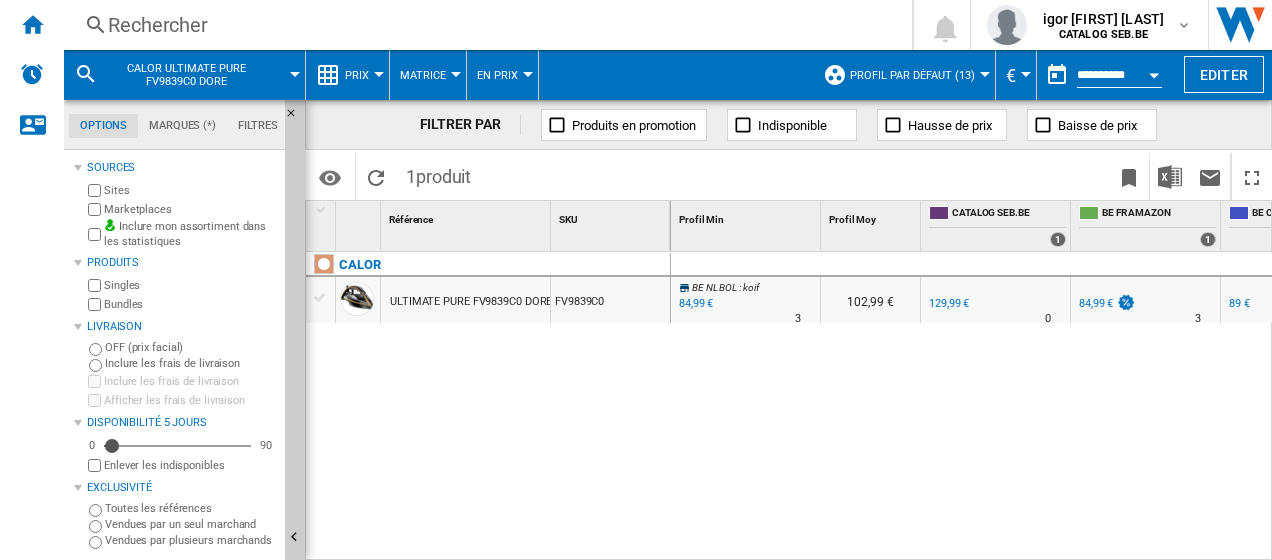 click on "Rechercher" at bounding box center [484, 25] 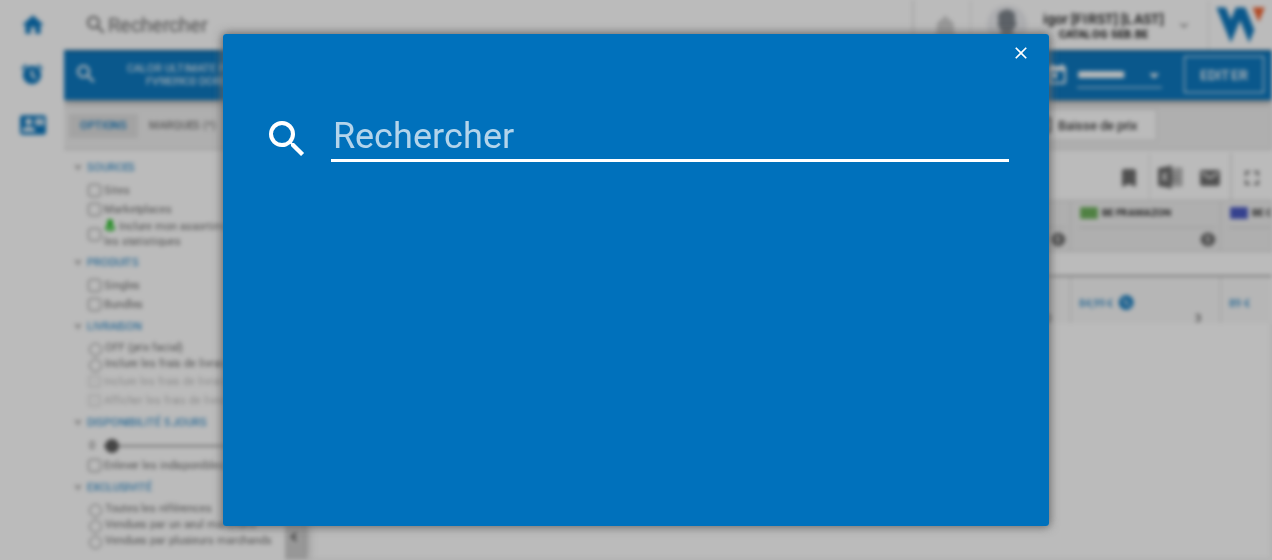click at bounding box center [670, 138] 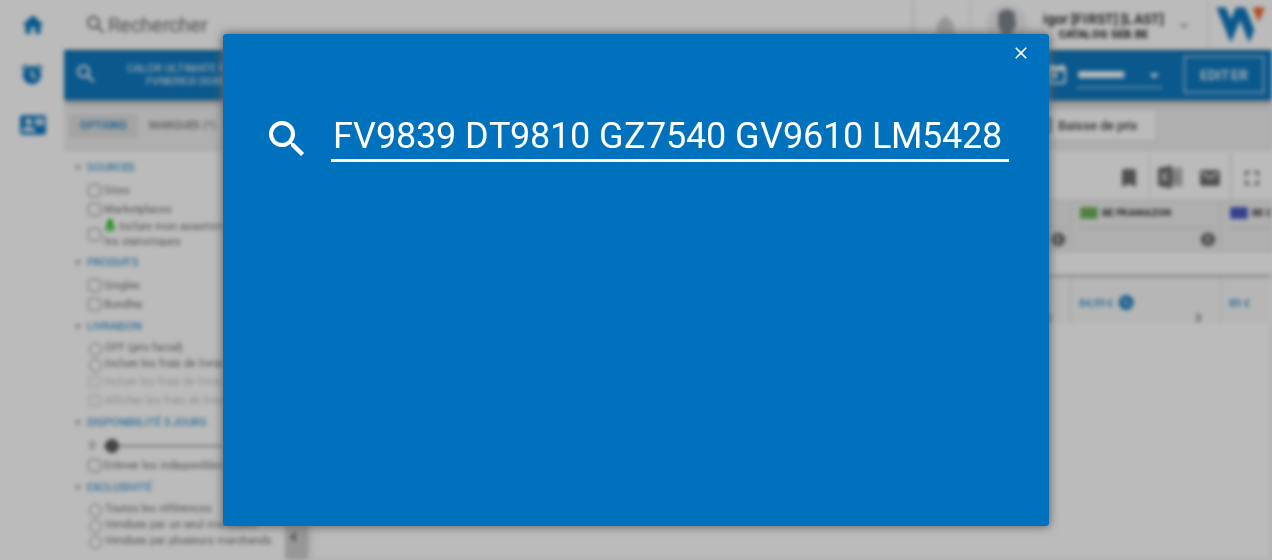 scroll, scrollTop: 0, scrollLeft: 9052, axis: horizontal 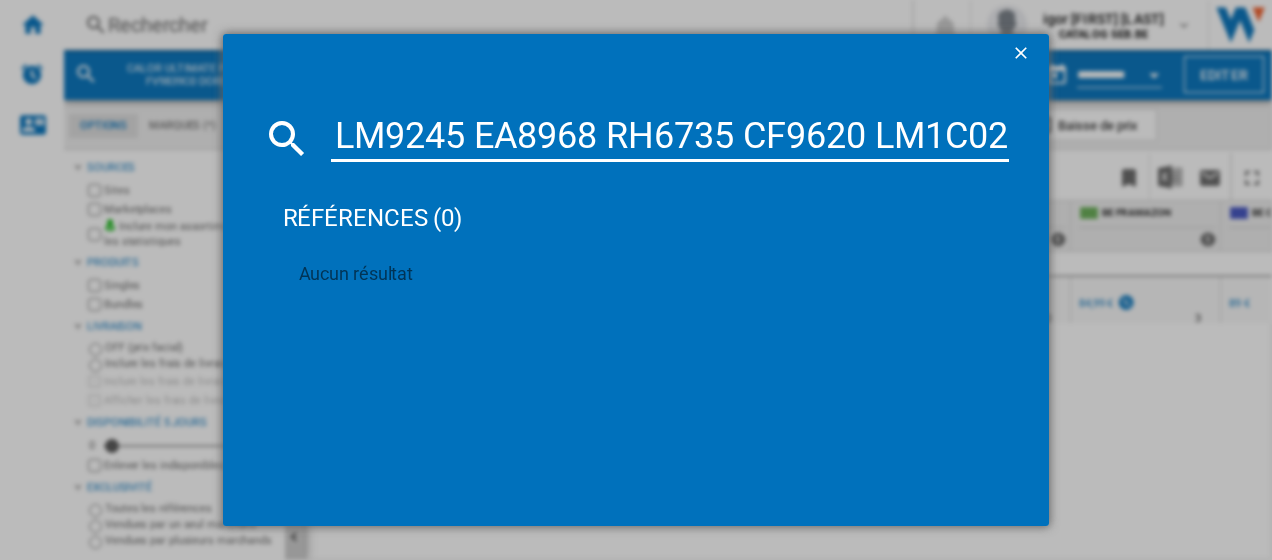 type on "FV9839 DT9810 GZ7540 GV9610 LM5428 CV7D30 CF8C20 HY9430 UB9530 KP1238 KP3408 RH98A3 XN1108 RH6A31 DD6558 RO4B11 RR8585 EZ905B GV9550 RR8L85 GC241D EA8150 GZ5037 KP340B SV6115 GV9720 OW2101 RH98A8 SV8021 LM841B OX4958 EA910B FR8040 FV6812 XN306T LM835D OW6101 EZ9428 RO3126 EZ8018 GC760D AM3120 RH2078 FV9E50 GC7278 SV8152 CE8514 GC2050 RH99C3 EA9129 EA8110 RH9LC1 FV6830 RO7935 RH98C8 RO4B50 RR8587 RO6136 UB9720 EZ5058 LM88A8 GV9810 HY8140 GV9820 OX4448 FV6834 LM9245 EA8968 RH6735 CF9620 LM1C02" 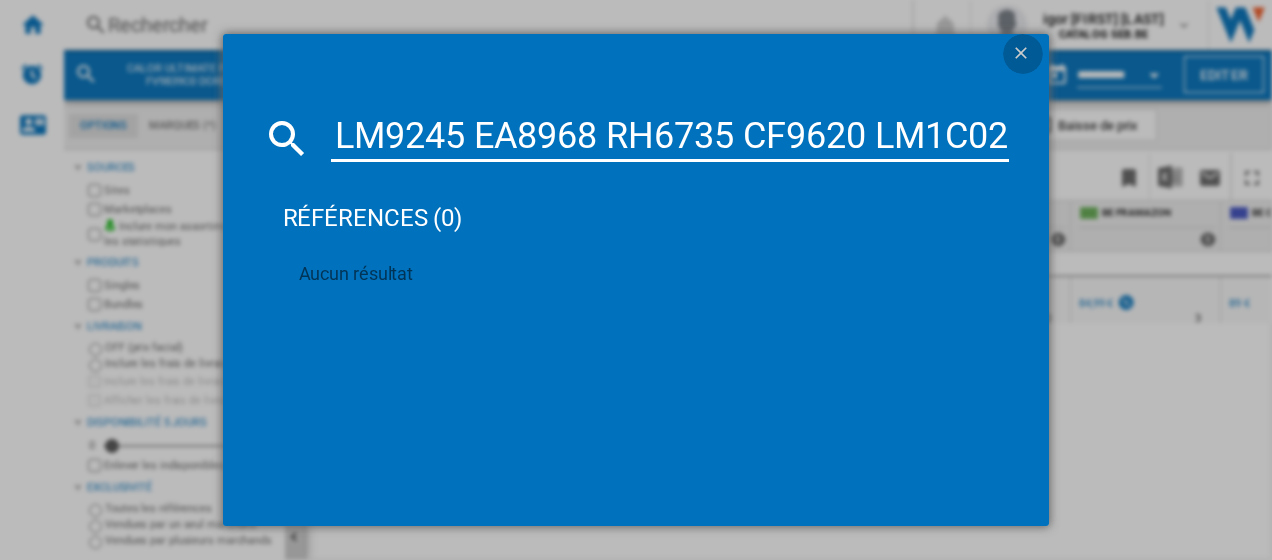 click at bounding box center (1023, 55) 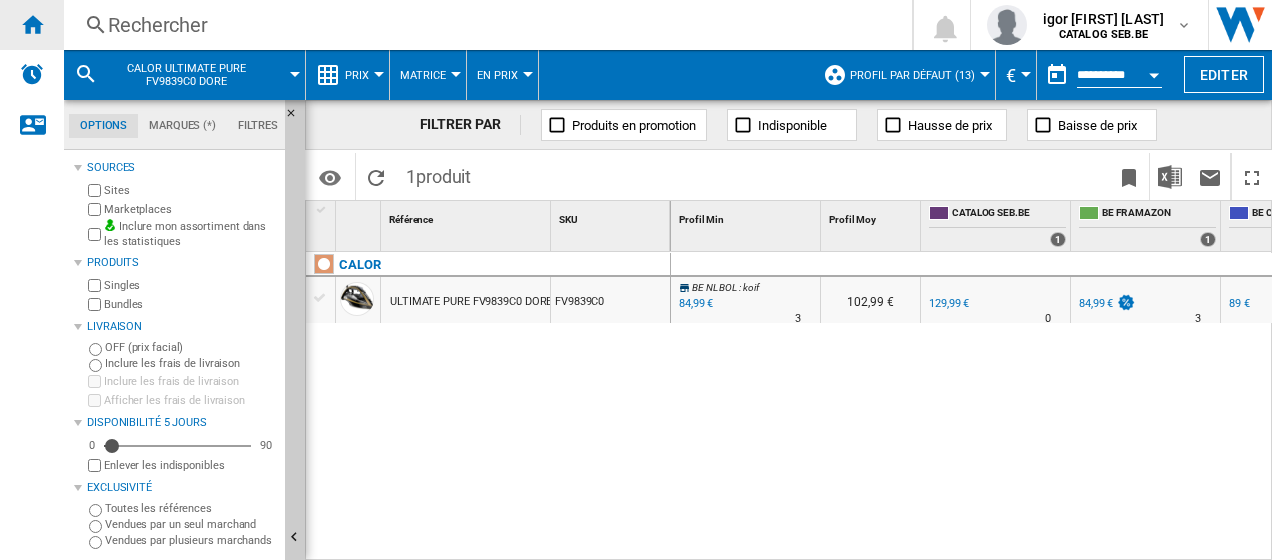 click at bounding box center (32, 24) 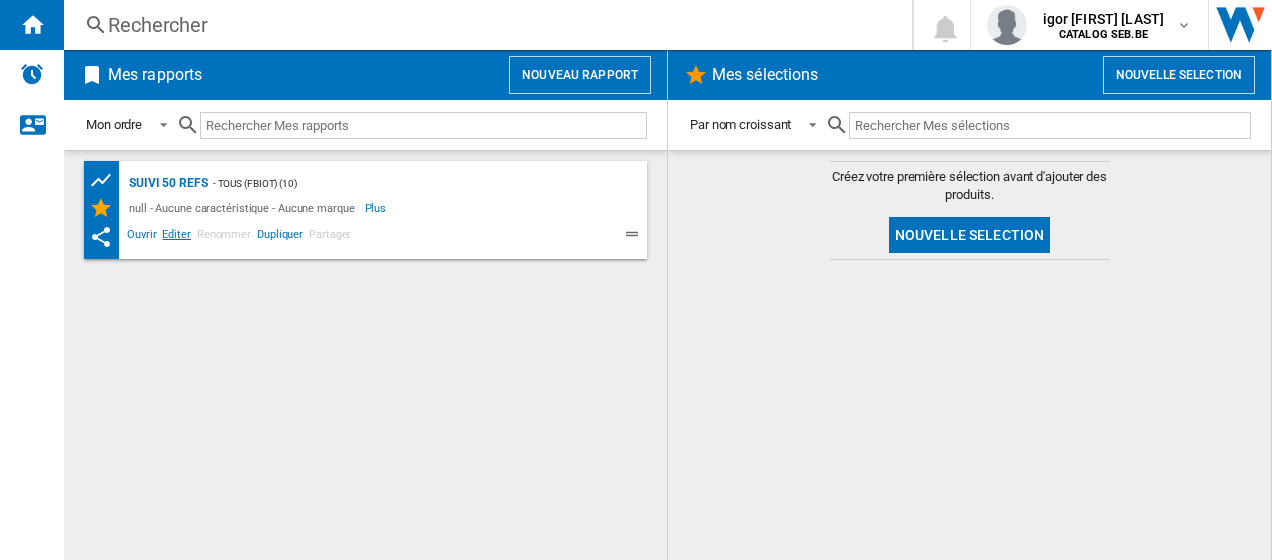 click on "Editer" 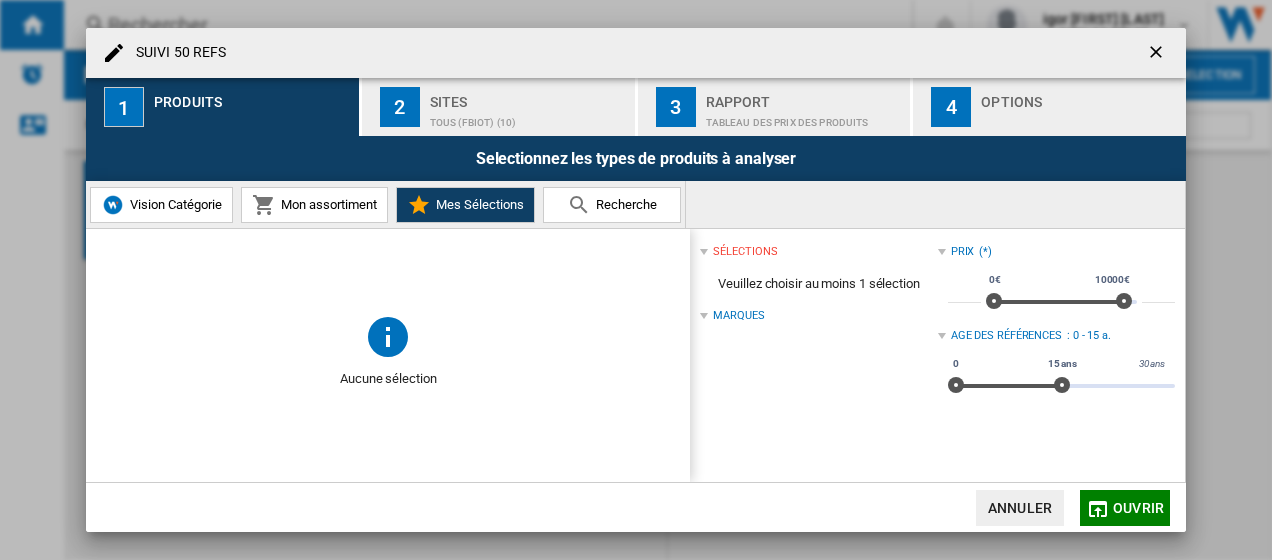 click at bounding box center (579, 205) 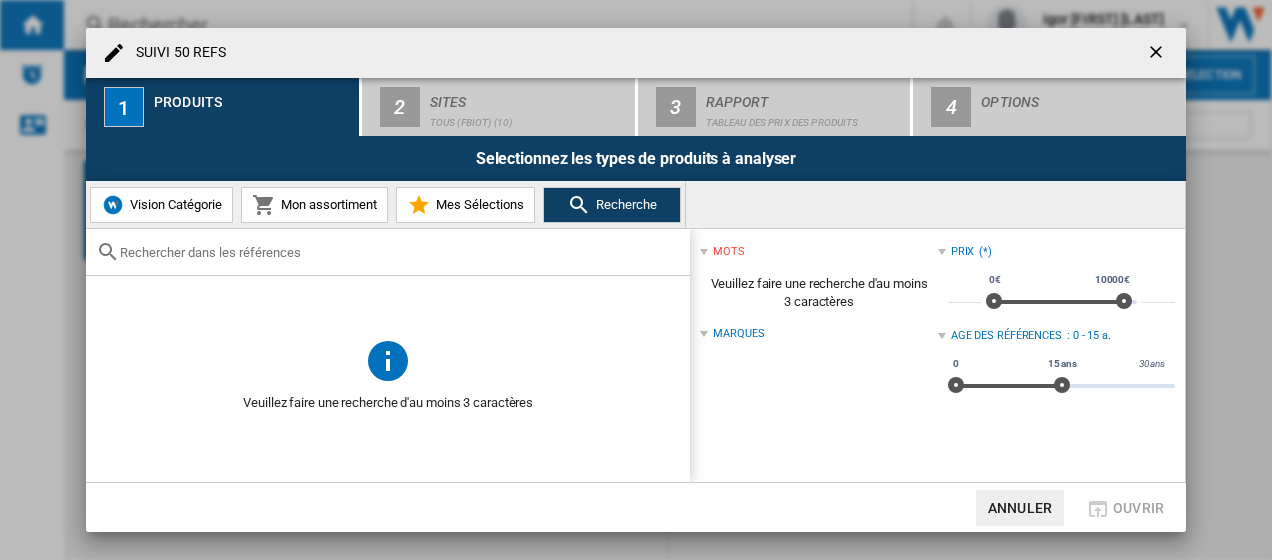 click at bounding box center [400, 252] 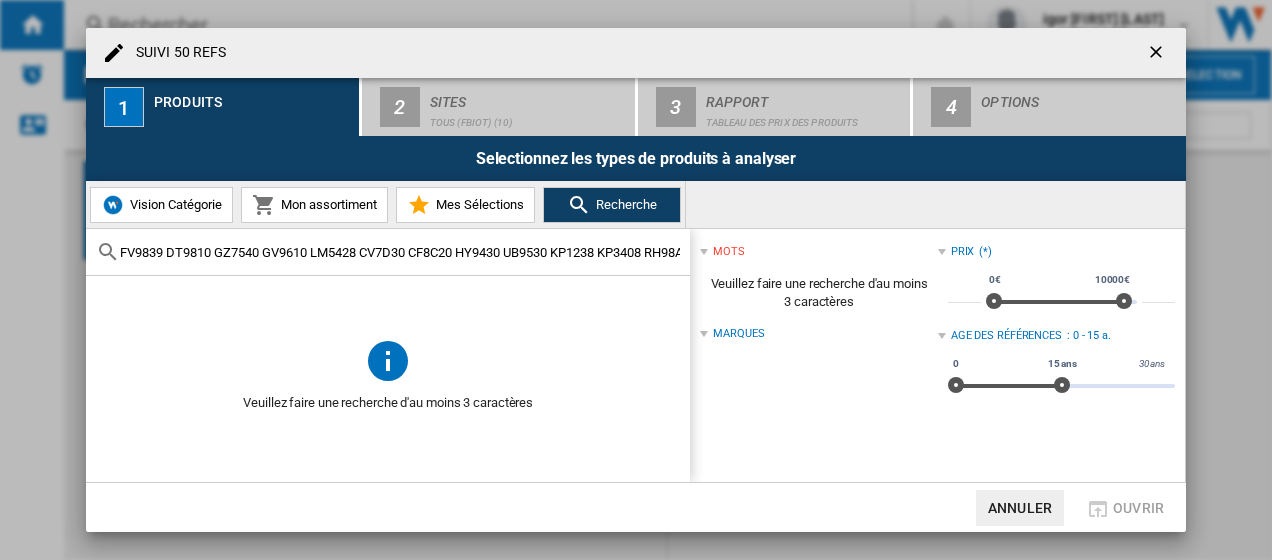 scroll, scrollTop: 0, scrollLeft: 2952, axis: horizontal 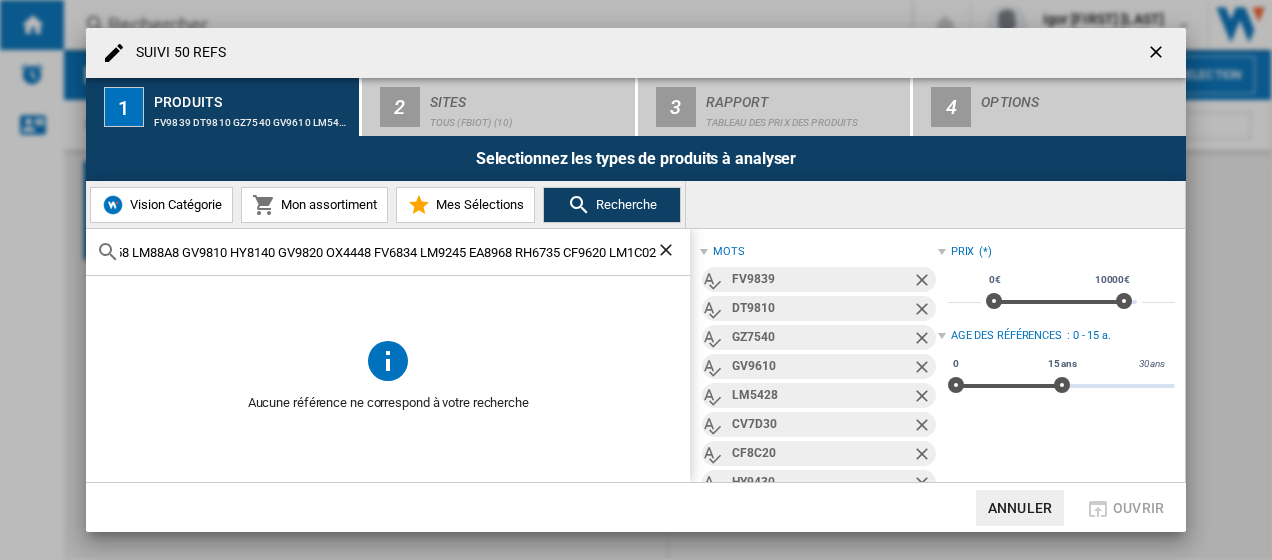 type on "FV9839 DT9810 GZ7540 GV9610 LM5428 CV7D30 CF8C20 HY9430 UB9530 KP1238 KP3408 RH98A3 XN1108 RH6A31 DD6558 RO4B11 RR8585 EZ905B GV9550 RR8L85 GC241D EA8150 GZ5037 KP340B SV6115 GV9720 OW2101 RH98A8 SV8021 LM841B OX4958 EA910B FR8040 FV6812 XN306T LM835D OW6101 EZ9428 RO3126 EZ8018 GC760D AM3120 RH2078 FV9E50 GC7278 SV8152 CE8514 GC2050 RH99C3 EA9129 EA8110 RH9LC1 FV6830 RO7935 RH98C8 RO4B50 RR8587 RO6136 UB9720 EZ5058 LM88A8 GV9810 HY8140 GV9820 OX4448 FV6834 LM9245 EA8968 RH6735 CF9620 LM1C02" 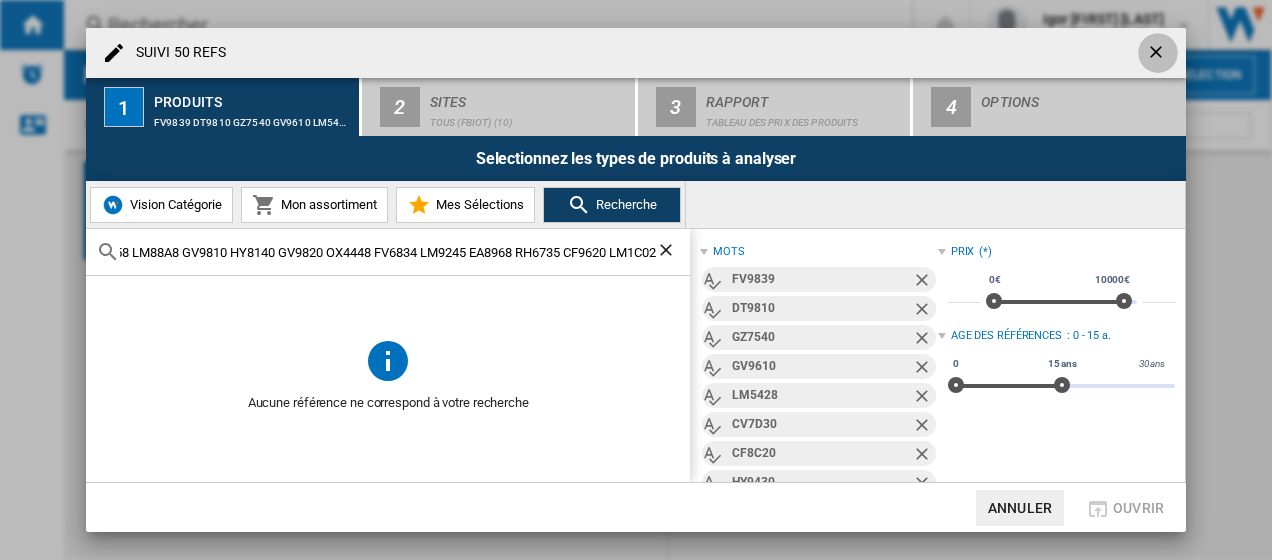 click at bounding box center (1158, 54) 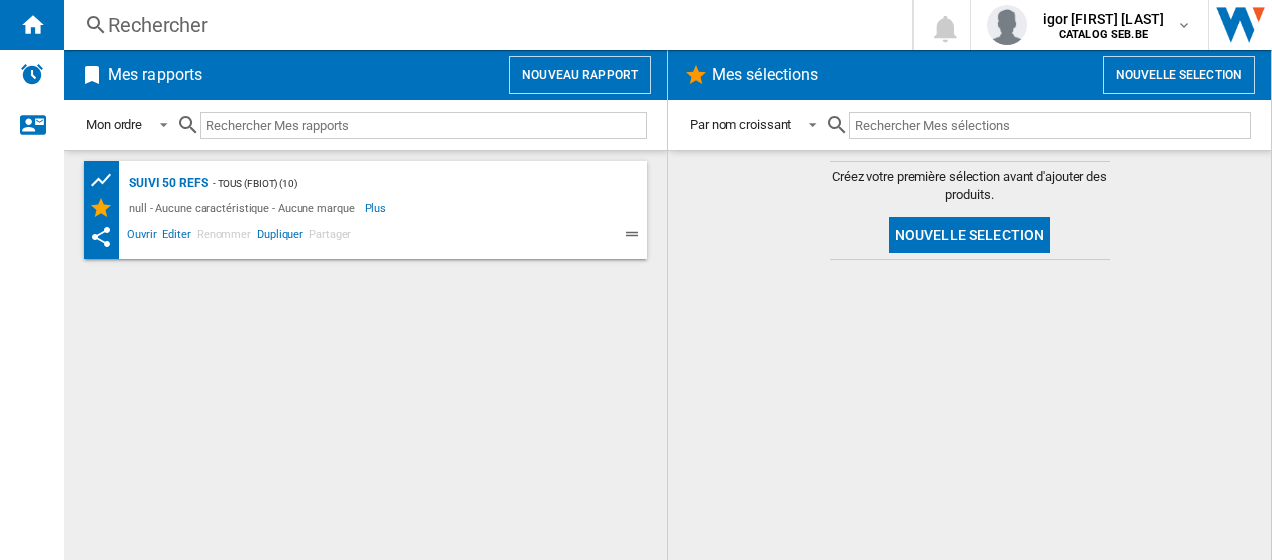 click on "Nouveau rapport" at bounding box center (580, 75) 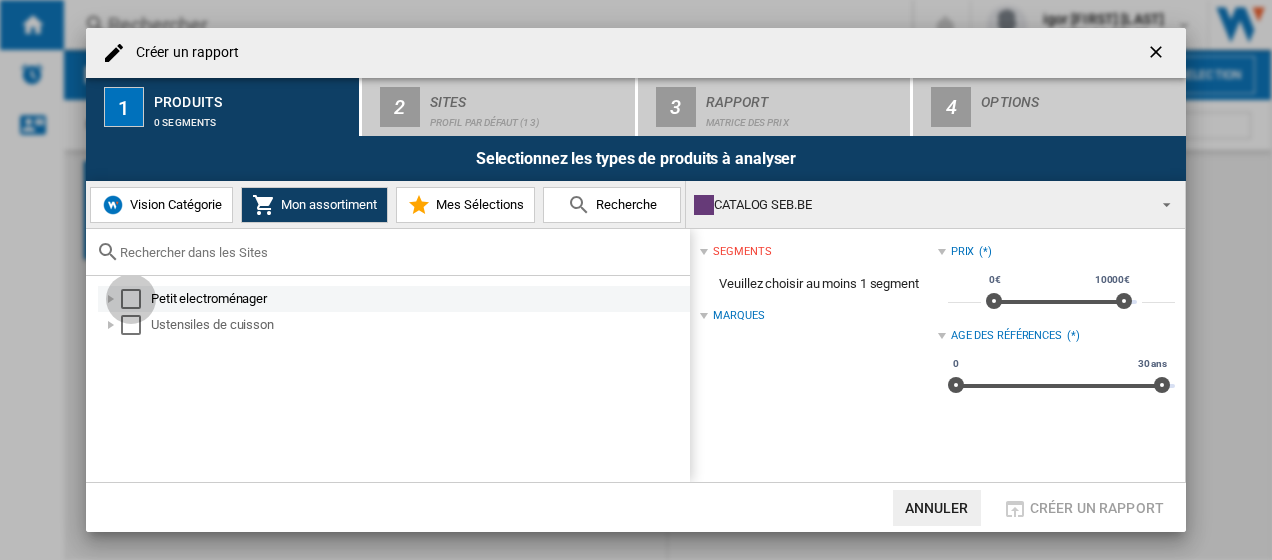 click at bounding box center (131, 299) 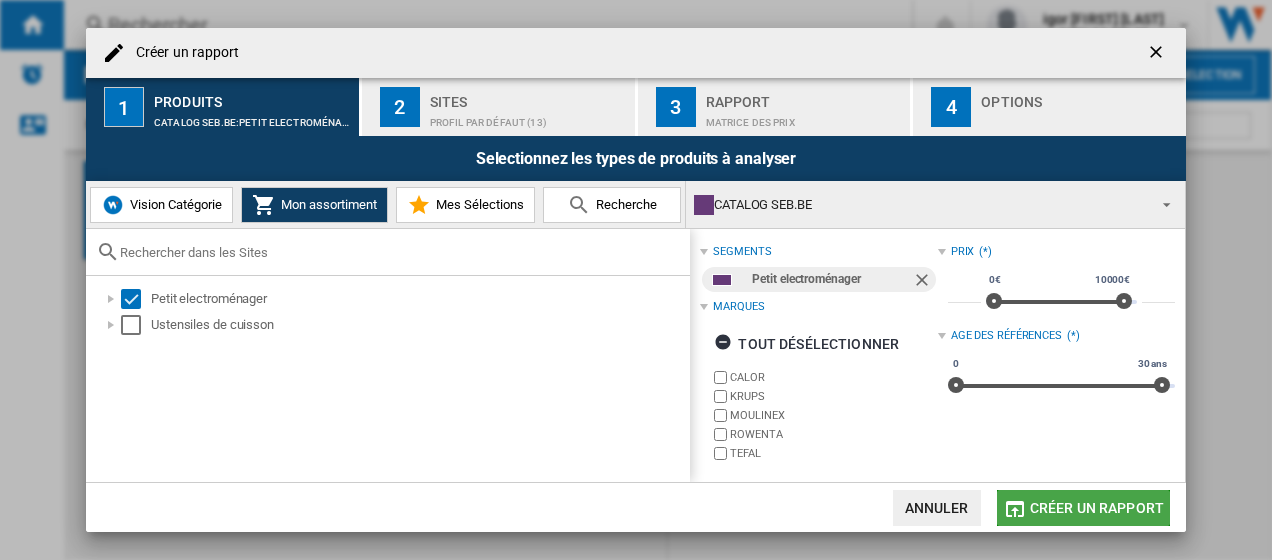 click on "Créer un rapport" 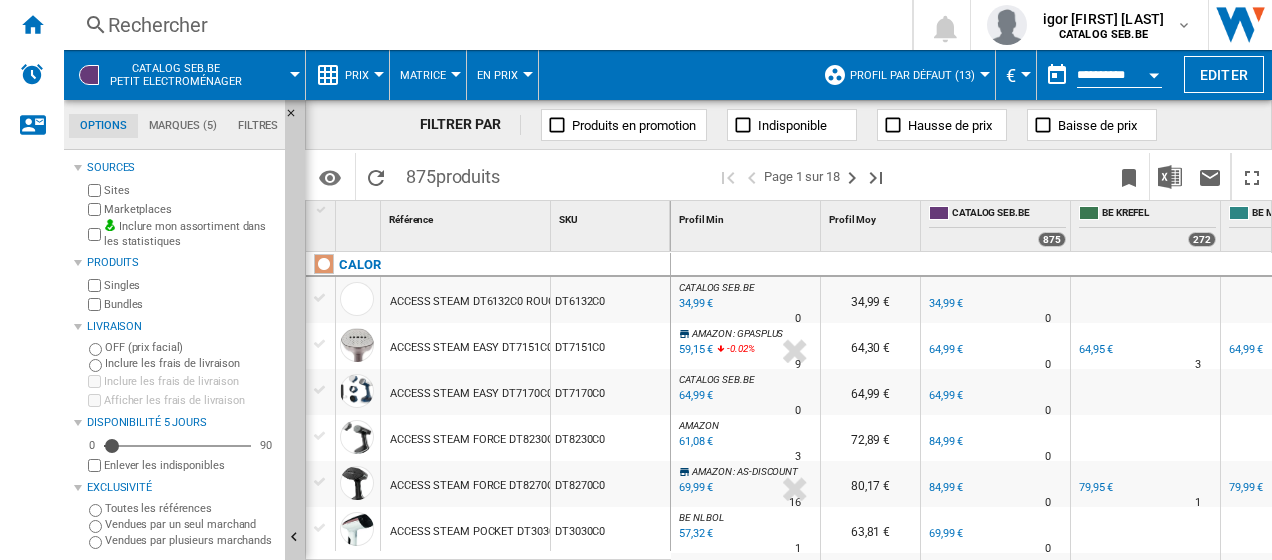 click on "875  produits" at bounding box center [453, 174] 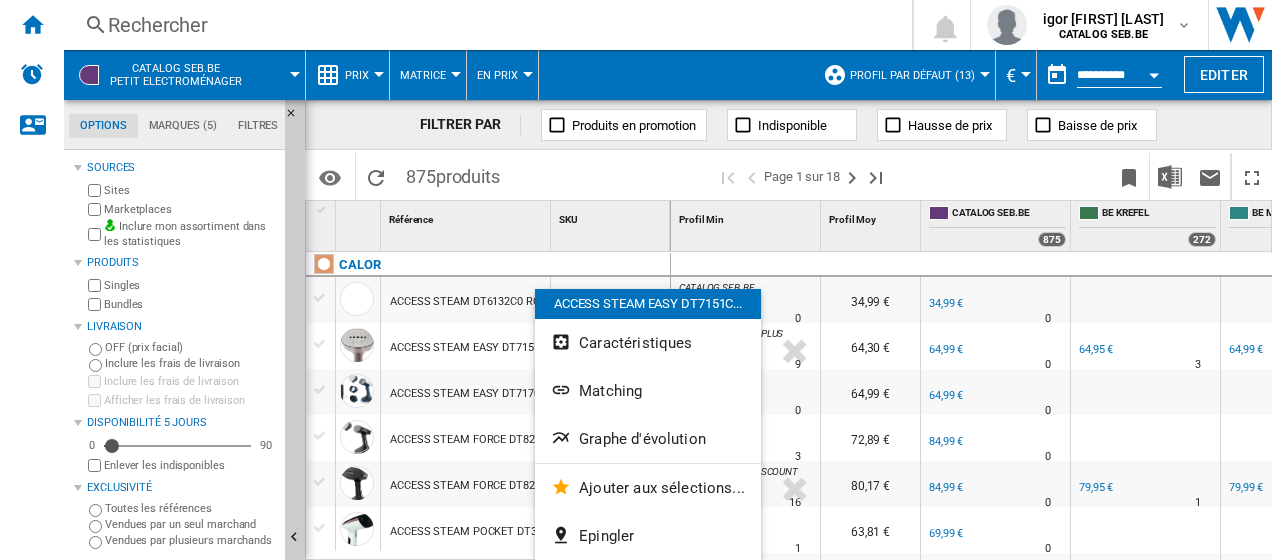 click at bounding box center [636, 280] 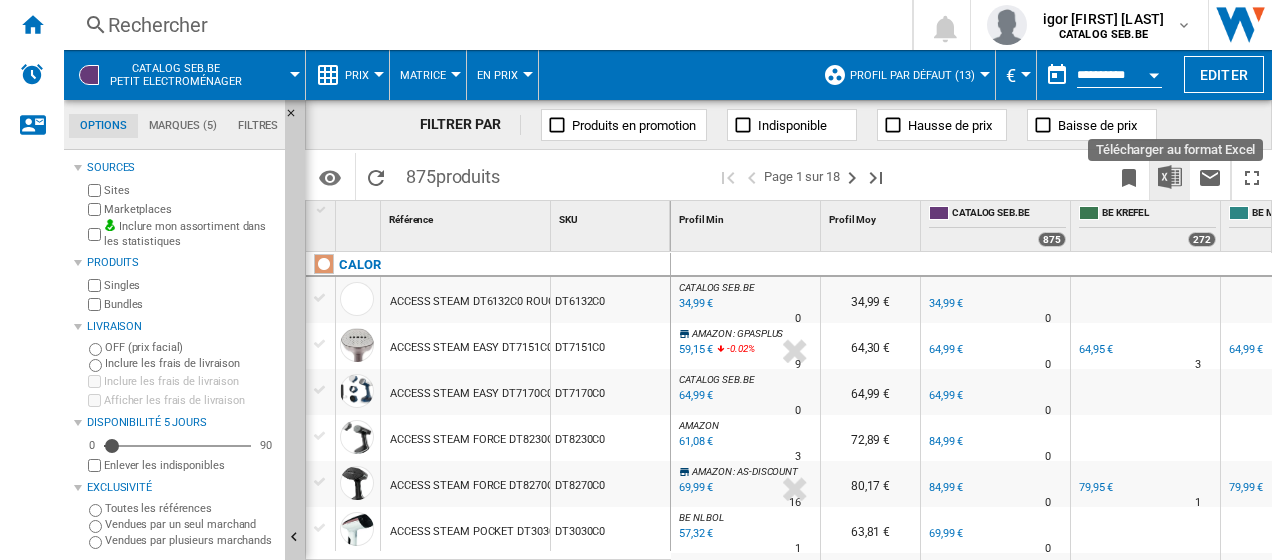 click at bounding box center (1170, 177) 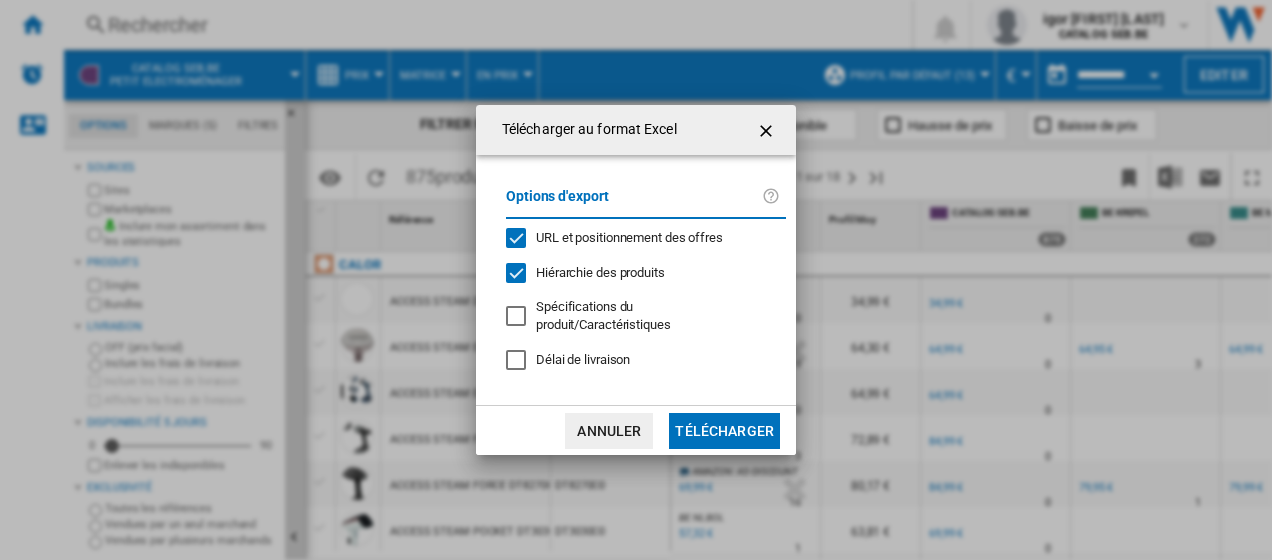 click 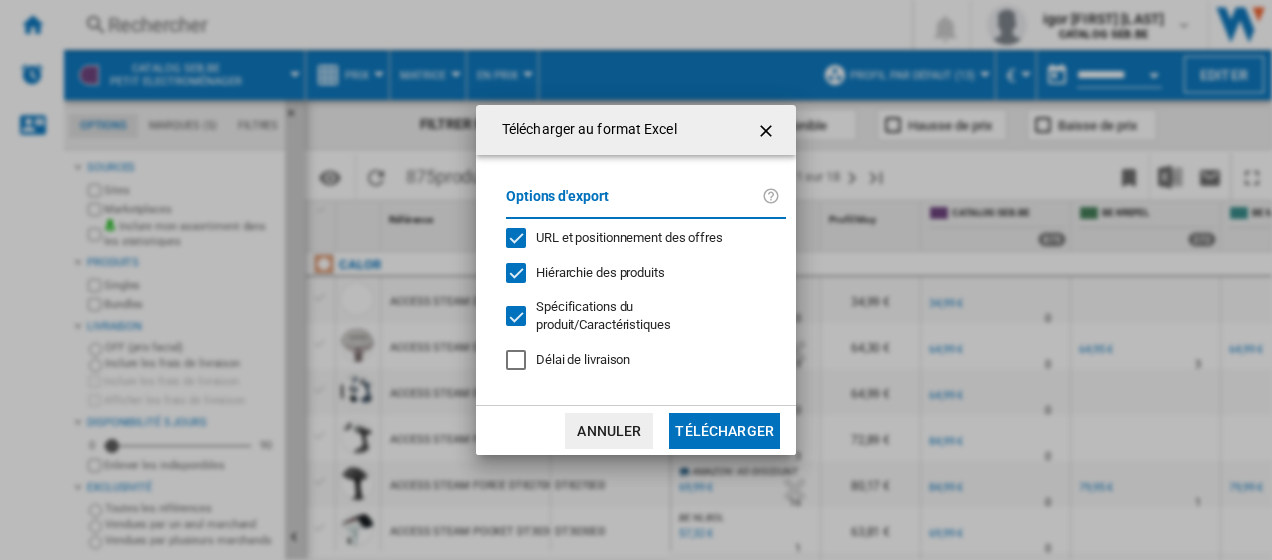 click on "Télécharger" 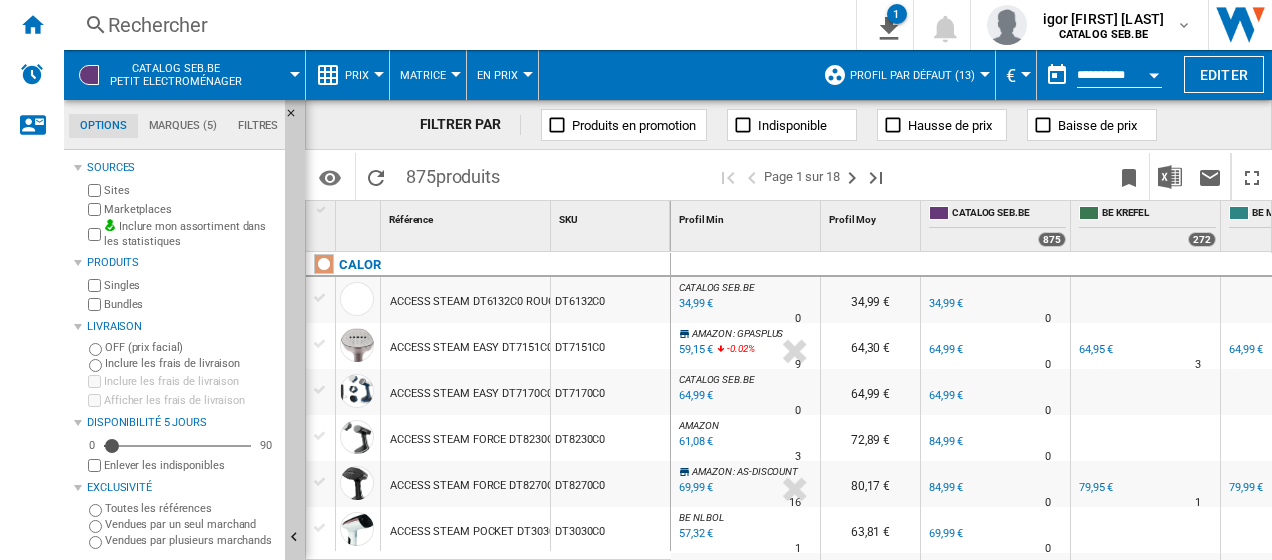 click at bounding box center [676, 75] 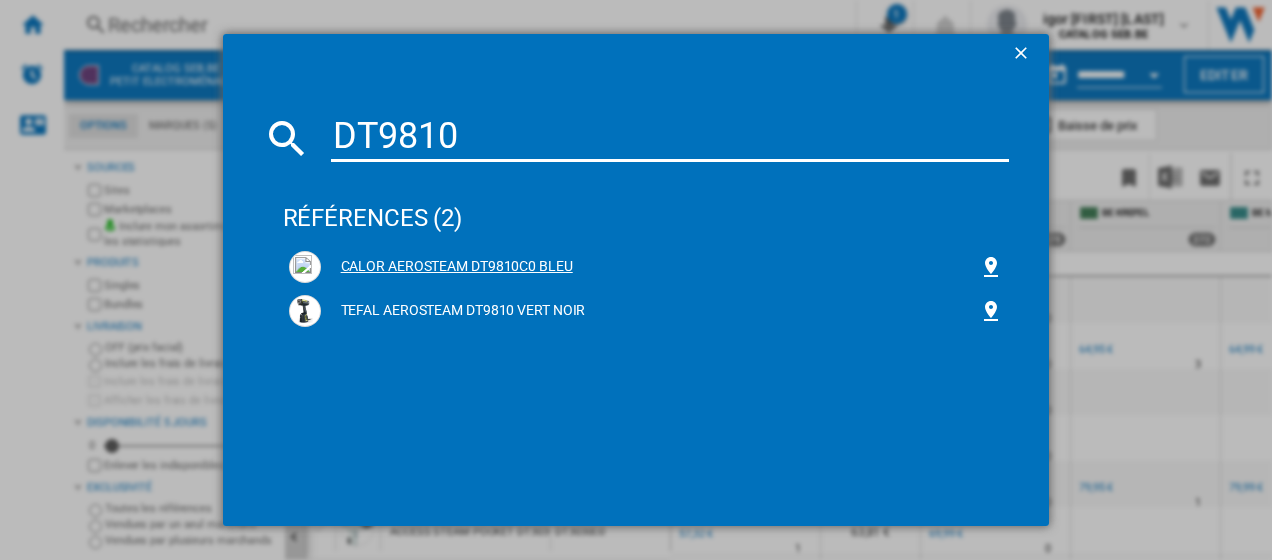 type on "DT9810" 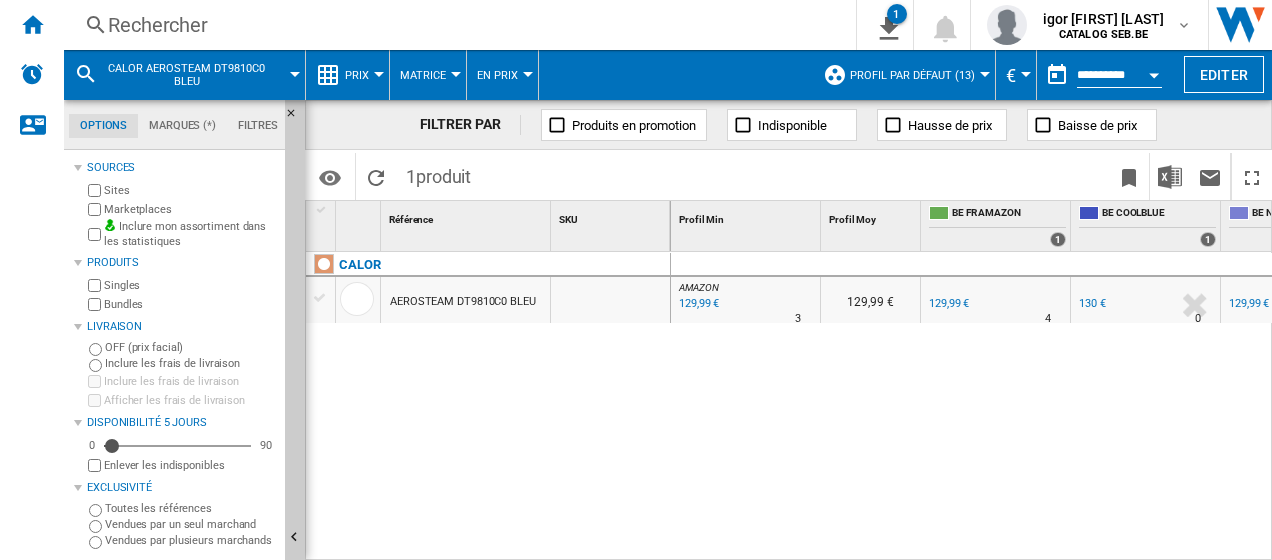 scroll, scrollTop: 0, scrollLeft: 84, axis: horizontal 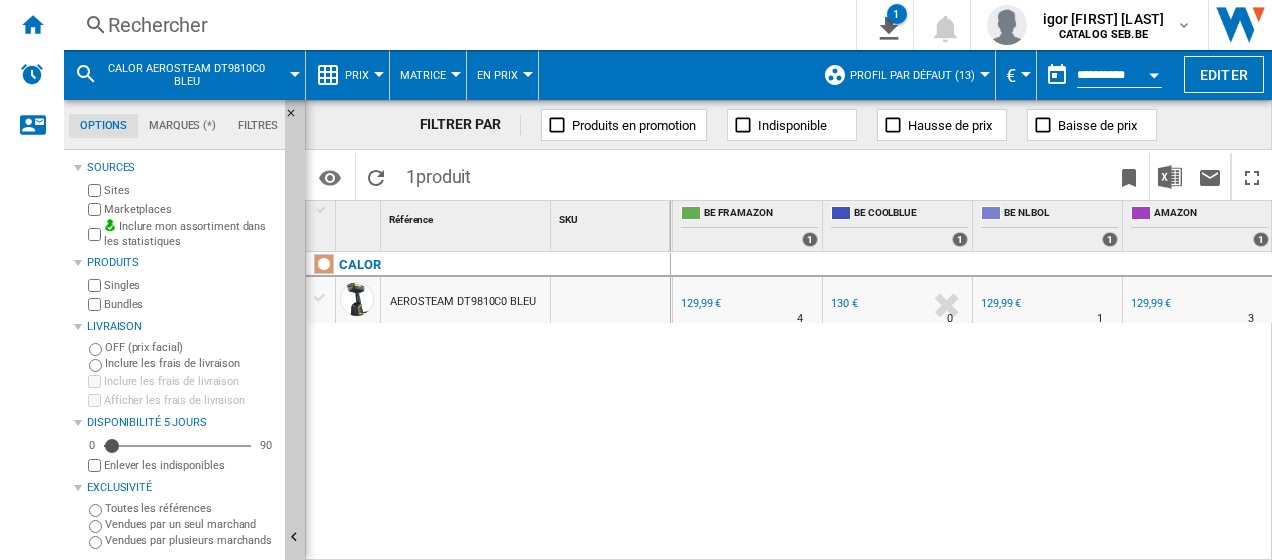 click on "Rechercher" at bounding box center [456, 25] 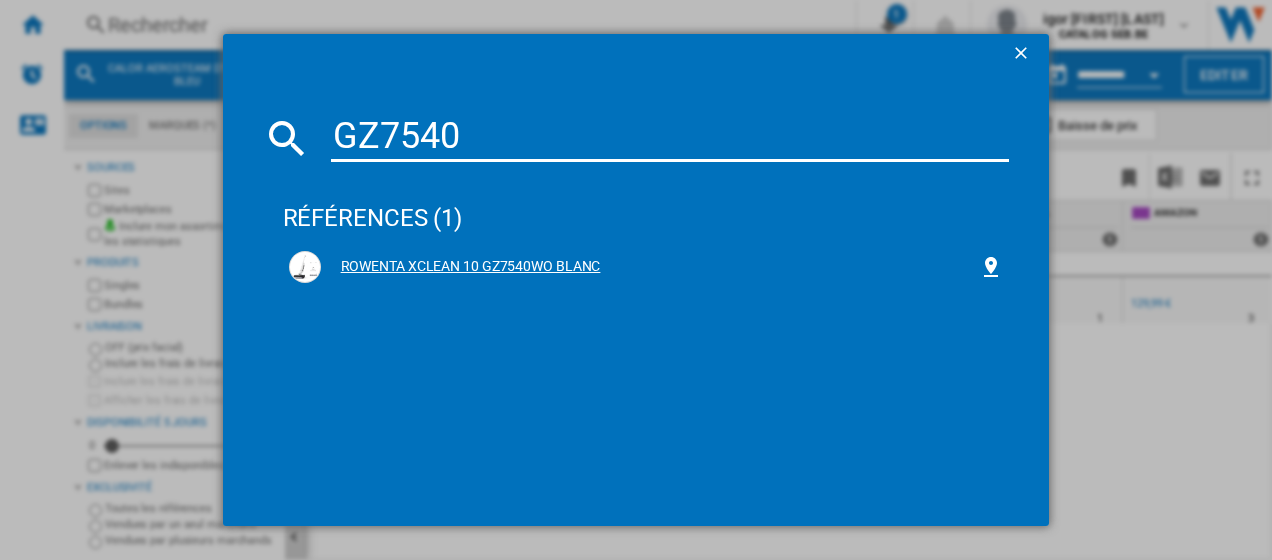 type on "GZ7540" 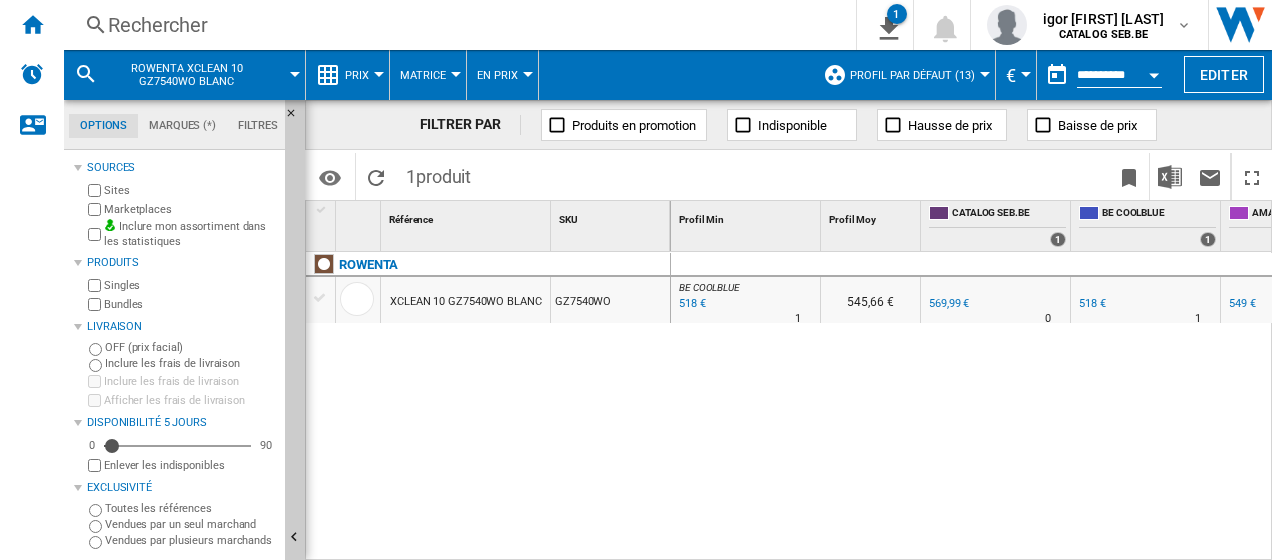 scroll, scrollTop: 0, scrollLeft: 41, axis: horizontal 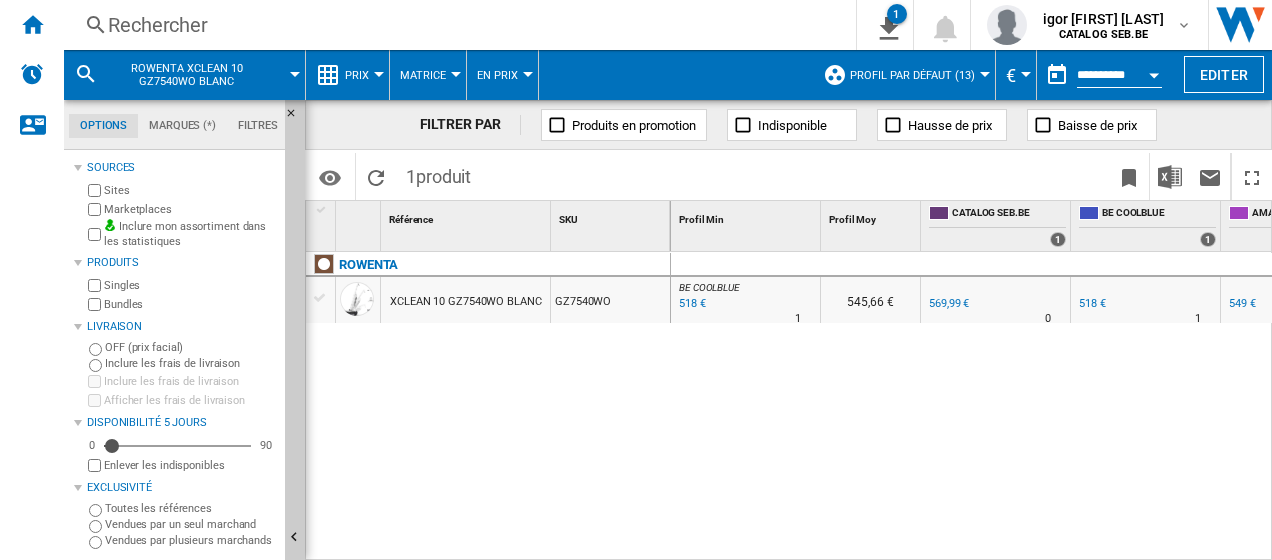 click on "Rechercher" at bounding box center [456, 25] 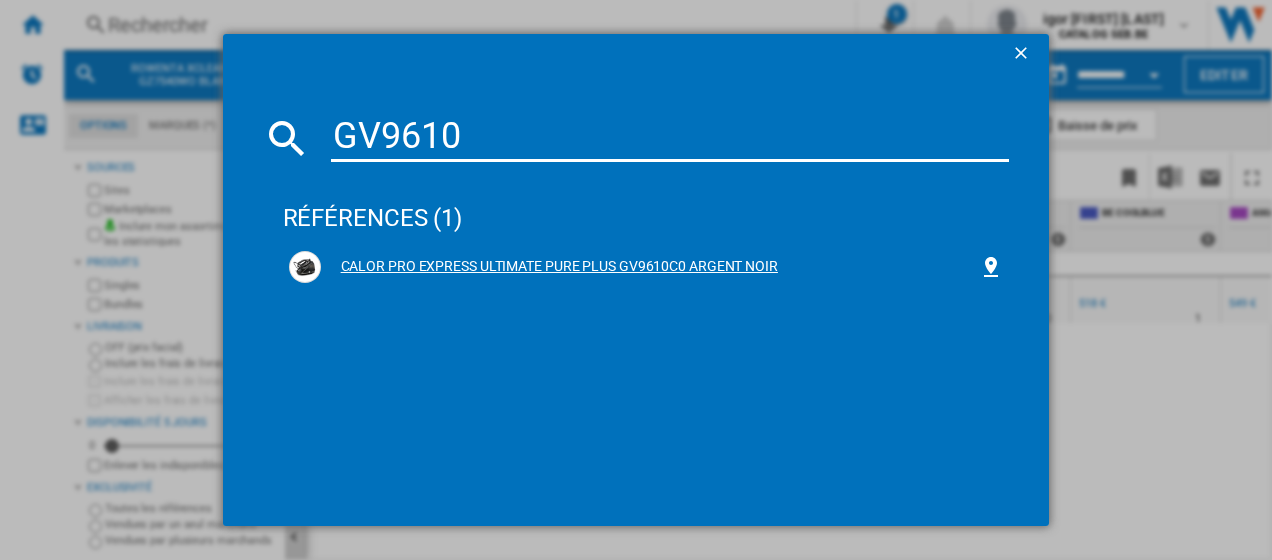 type on "GV9610" 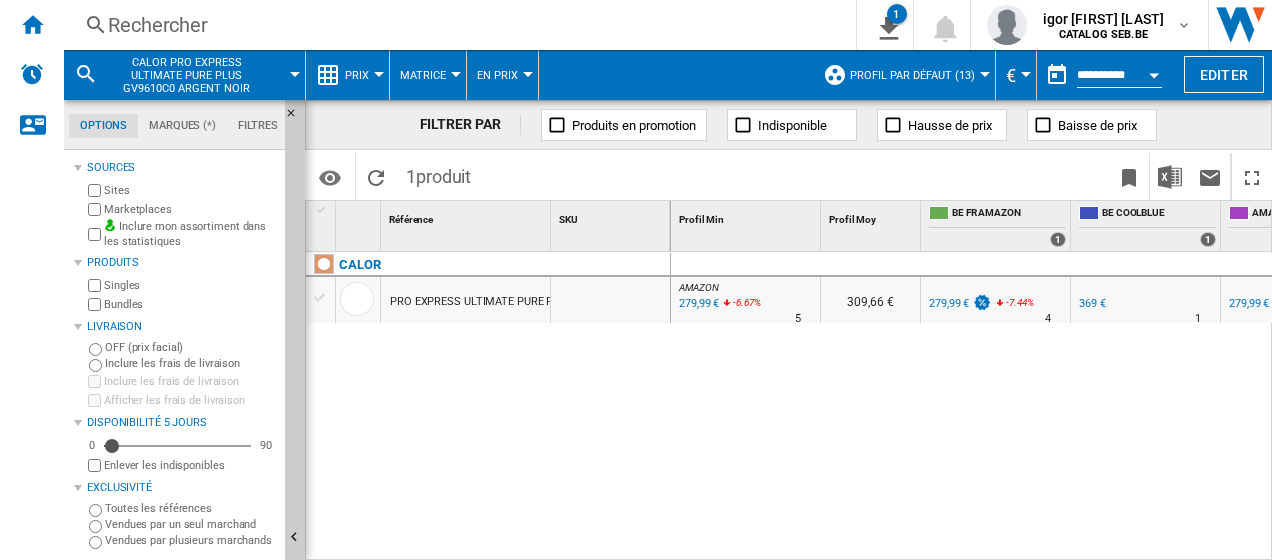 scroll, scrollTop: 0, scrollLeft: 24, axis: horizontal 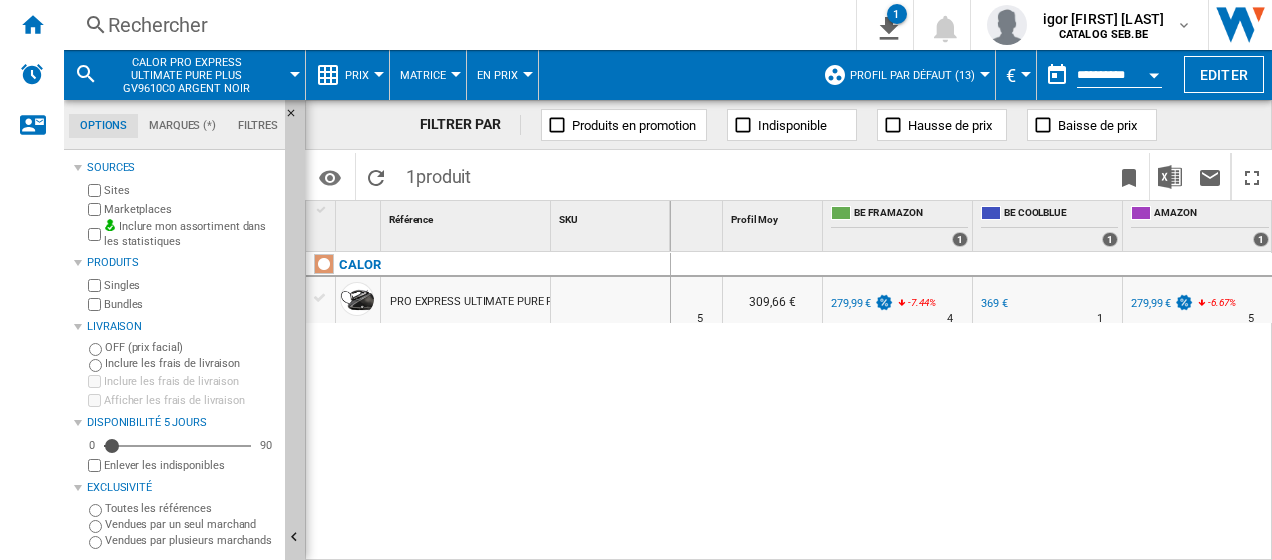 click on "Rechercher" at bounding box center (456, 25) 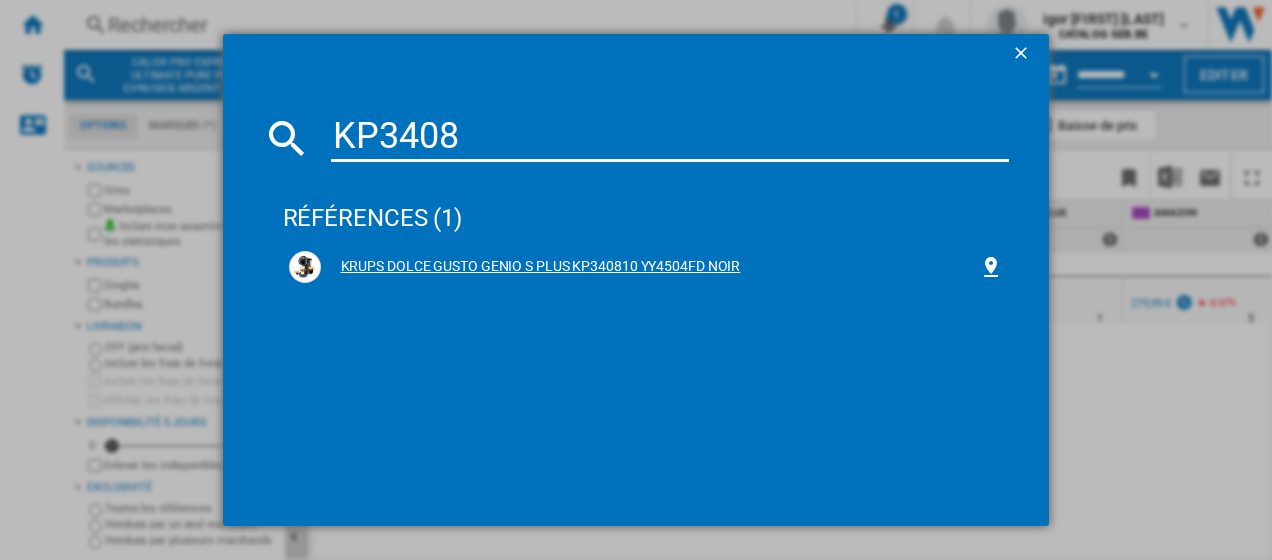 type on "KP3408" 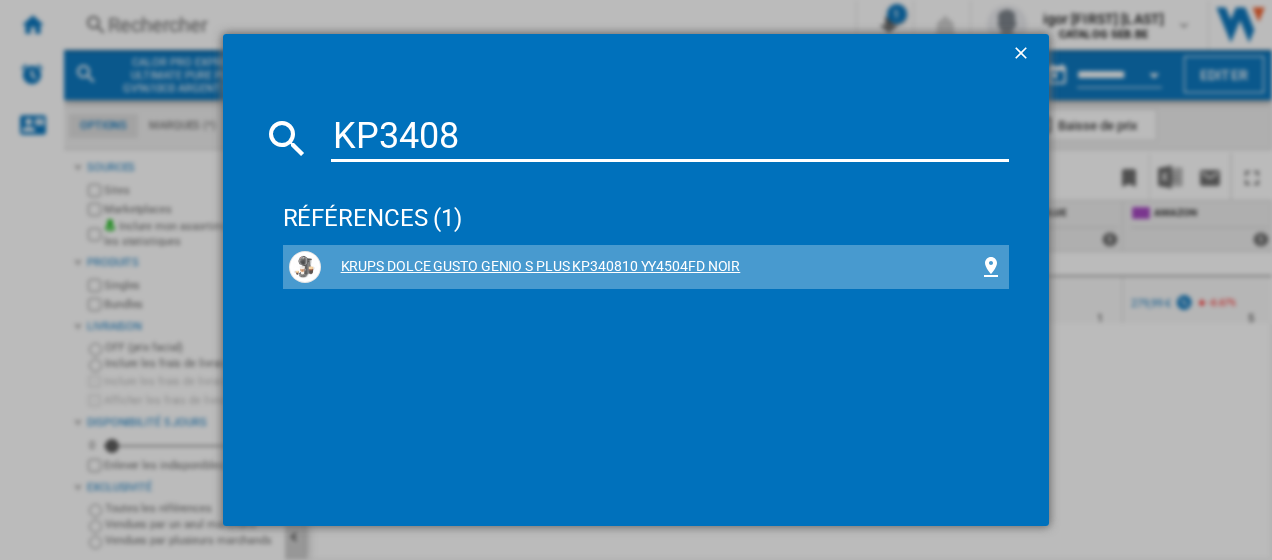 click on "KRUPS DOLCE GUSTO GENIO S PLUS KP340810 YY4504FD NOIR" at bounding box center [650, 267] 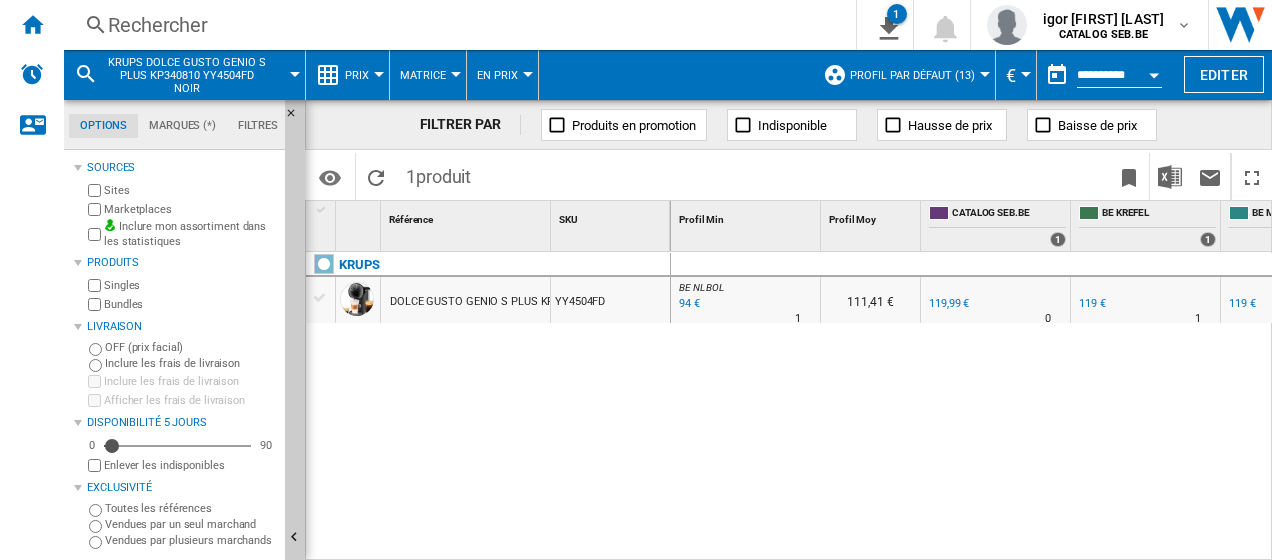 scroll, scrollTop: 0, scrollLeft: 14, axis: horizontal 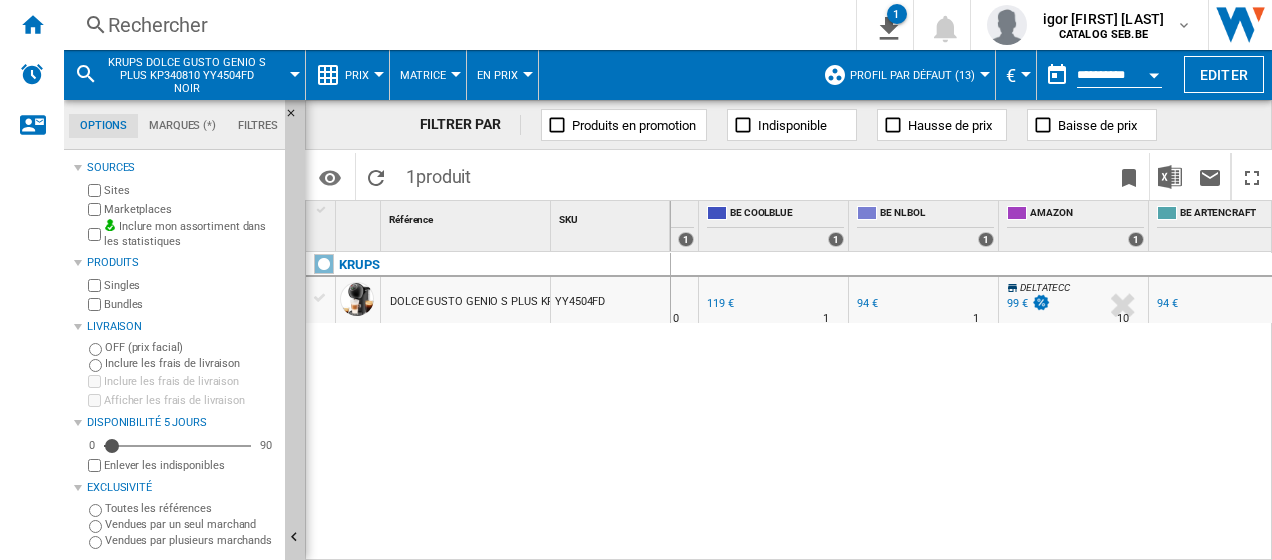 click on "94 €" at bounding box center (867, 303) 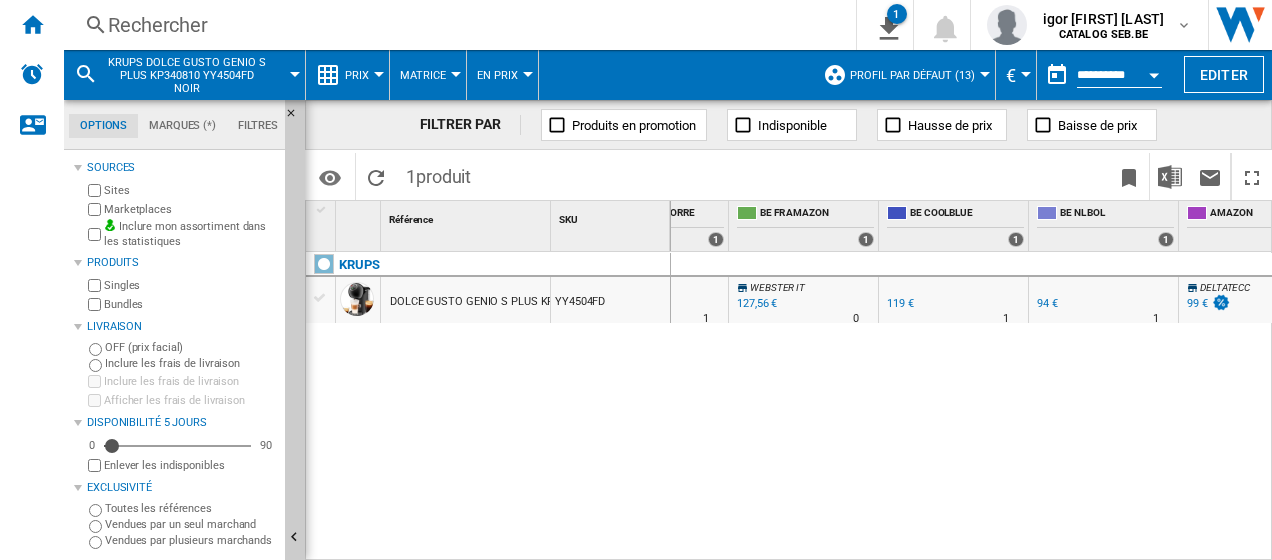 click on "94 €" at bounding box center (1047, 303) 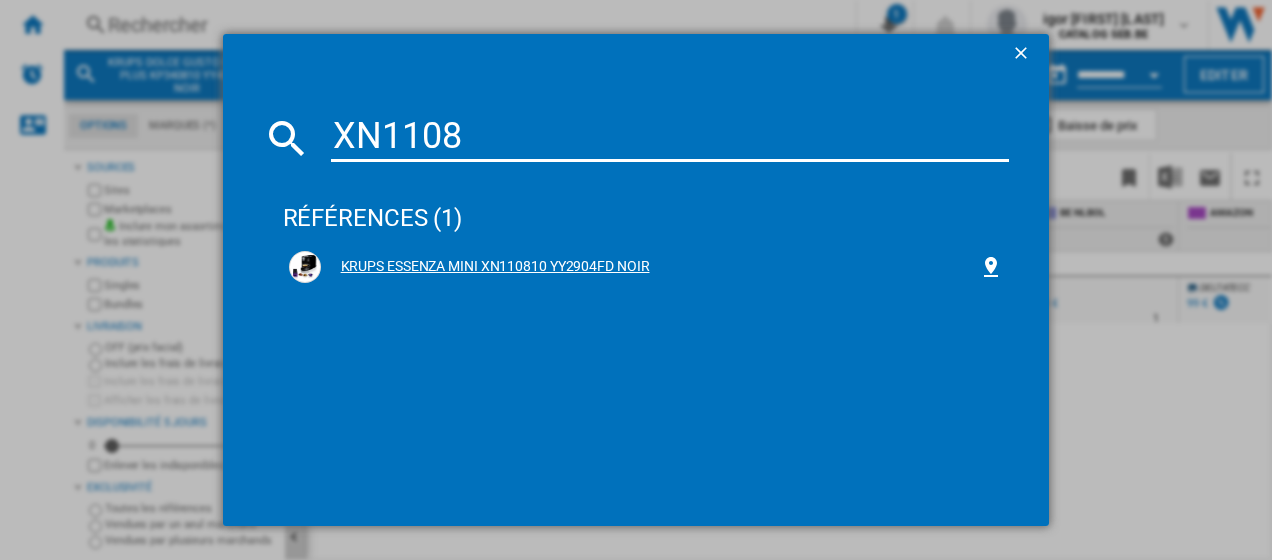 type on "XN1108" 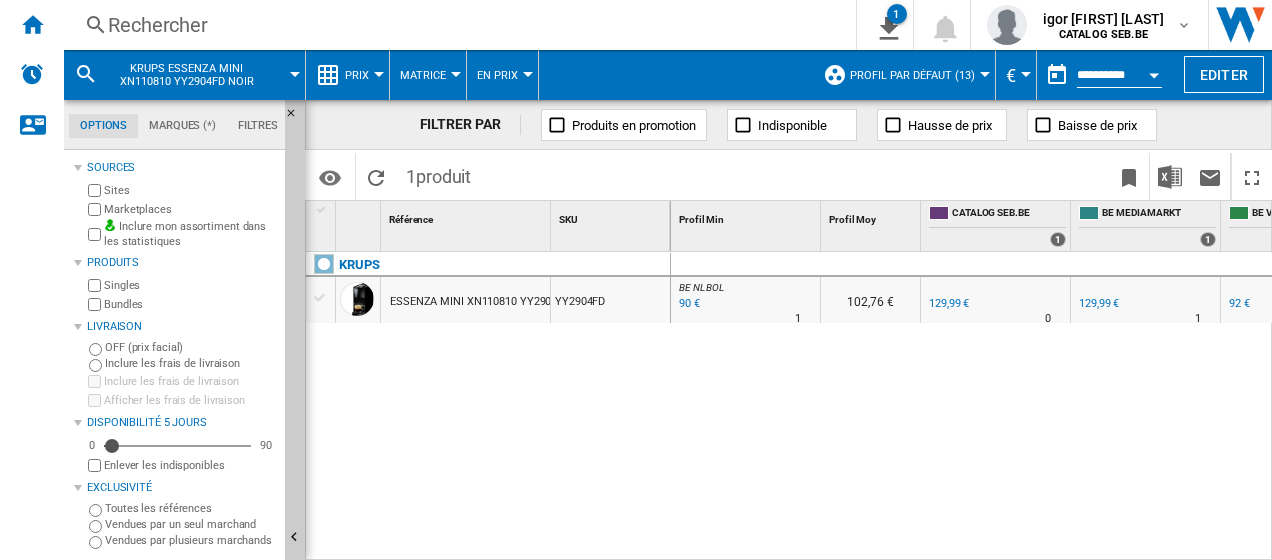 scroll, scrollTop: 0, scrollLeft: 88, axis: horizontal 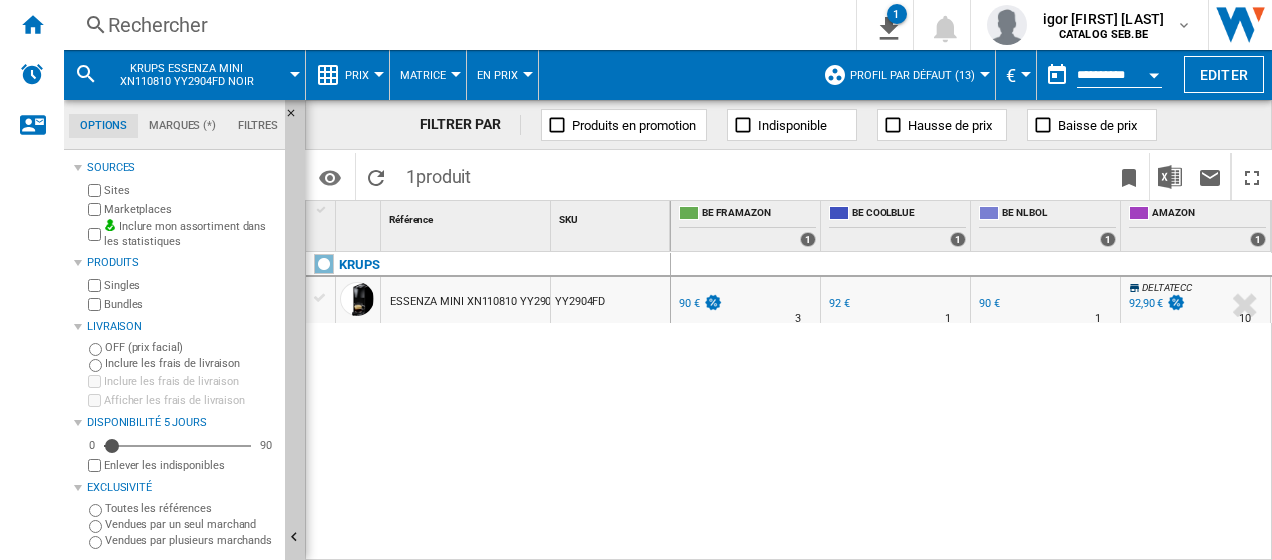 click on "90 €" at bounding box center [989, 303] 